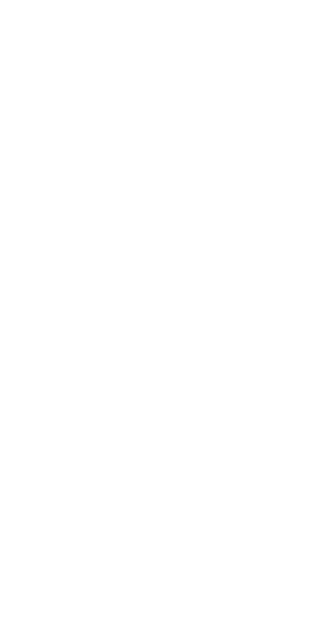 scroll, scrollTop: 0, scrollLeft: 0, axis: both 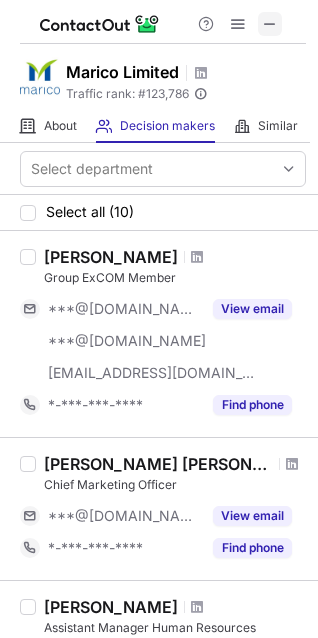click at bounding box center [270, 24] 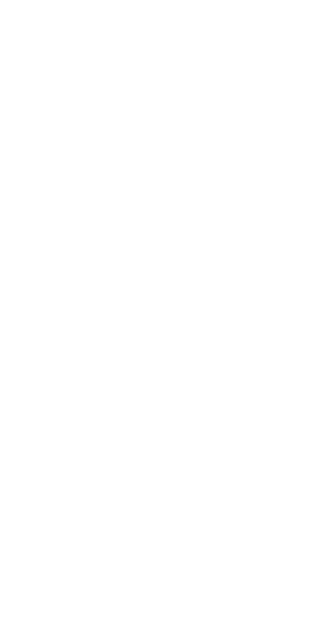 scroll, scrollTop: 0, scrollLeft: 0, axis: both 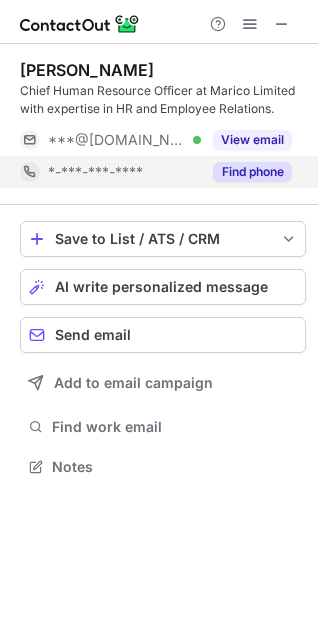 click on "Find phone" at bounding box center [252, 172] 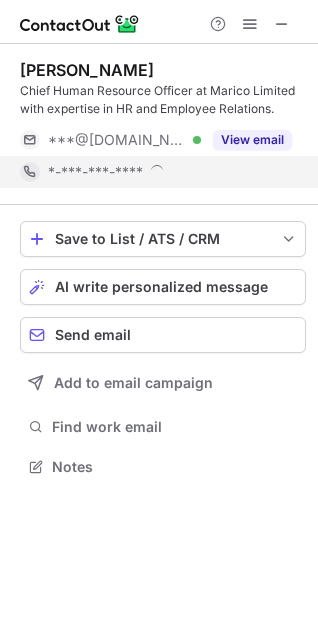 scroll, scrollTop: 10, scrollLeft: 9, axis: both 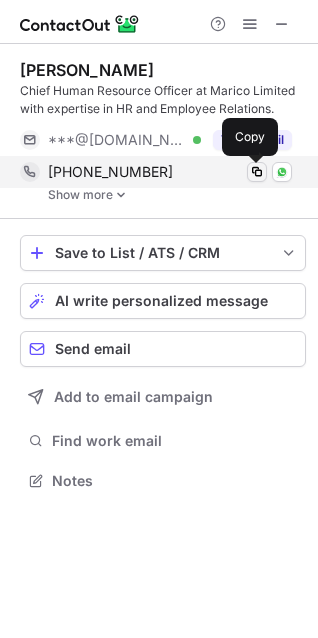 click at bounding box center (257, 172) 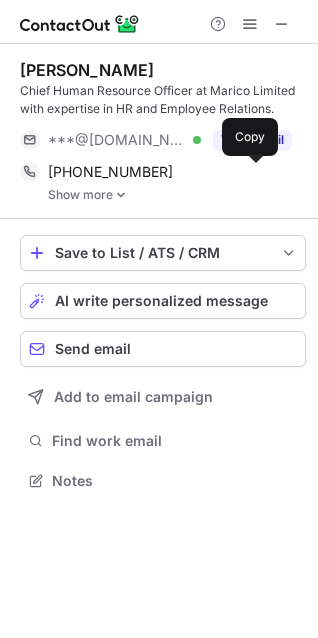type 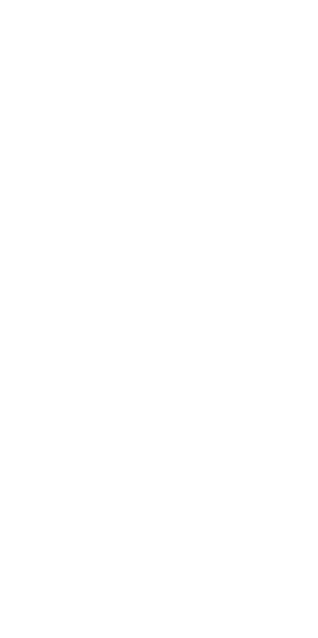 scroll, scrollTop: 0, scrollLeft: 0, axis: both 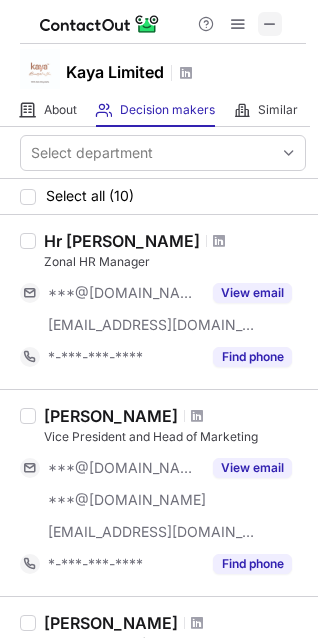 click at bounding box center [270, 24] 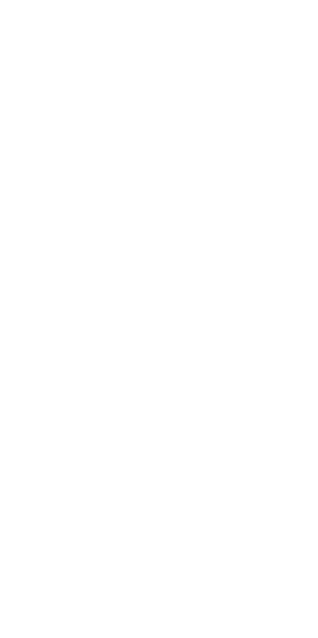 scroll, scrollTop: 0, scrollLeft: 0, axis: both 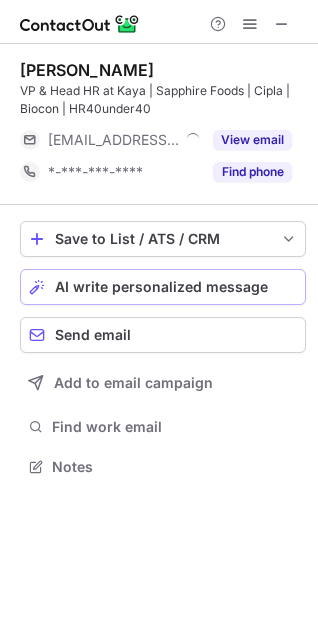 click on "AI write personalized message" at bounding box center (161, 287) 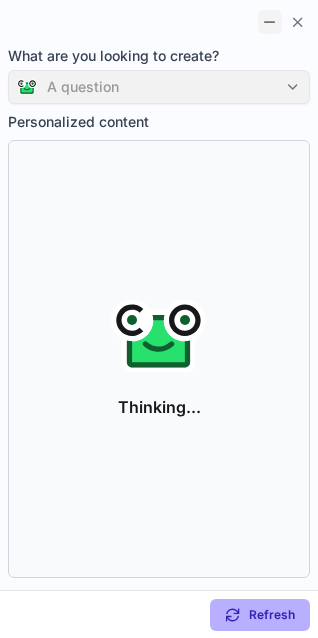 click at bounding box center [270, 22] 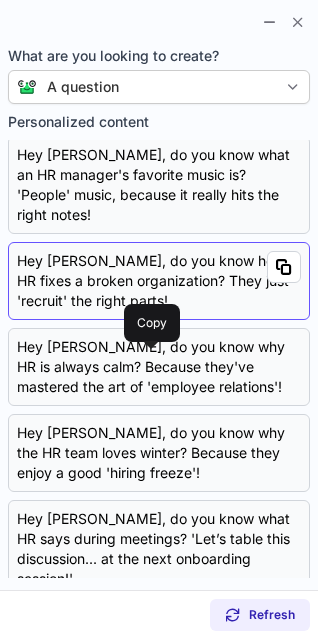 scroll, scrollTop: 0, scrollLeft: 0, axis: both 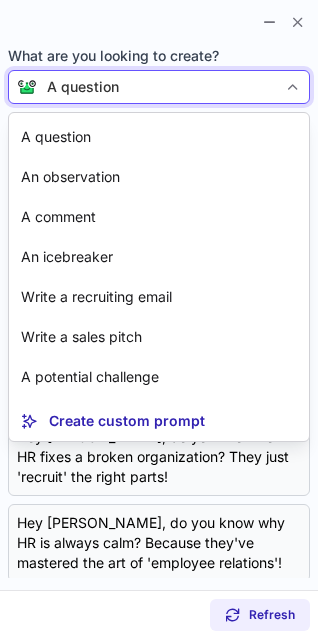 click at bounding box center [293, 87] 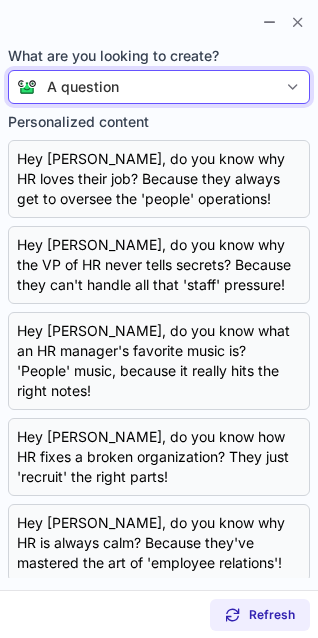 click on "A question" at bounding box center [157, 87] 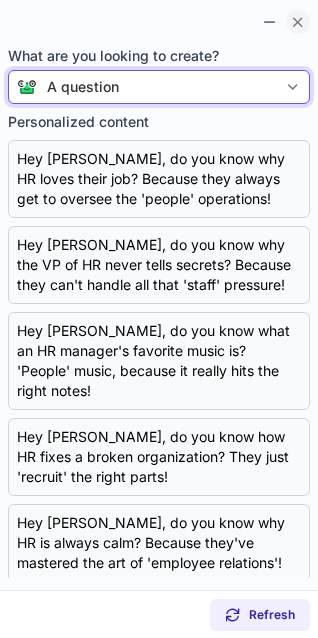 click at bounding box center [298, 22] 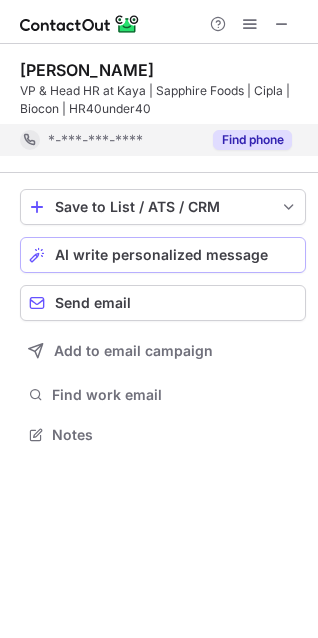 click on "Find phone" at bounding box center (252, 140) 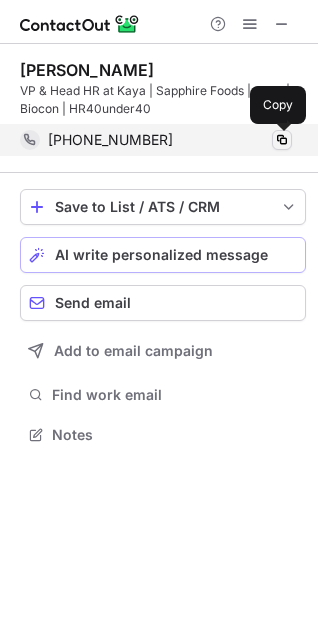 click at bounding box center (282, 140) 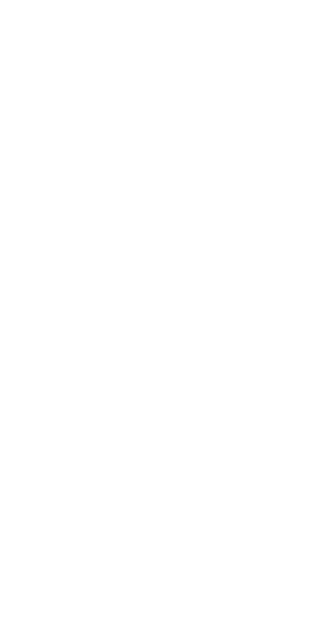 scroll, scrollTop: 0, scrollLeft: 0, axis: both 